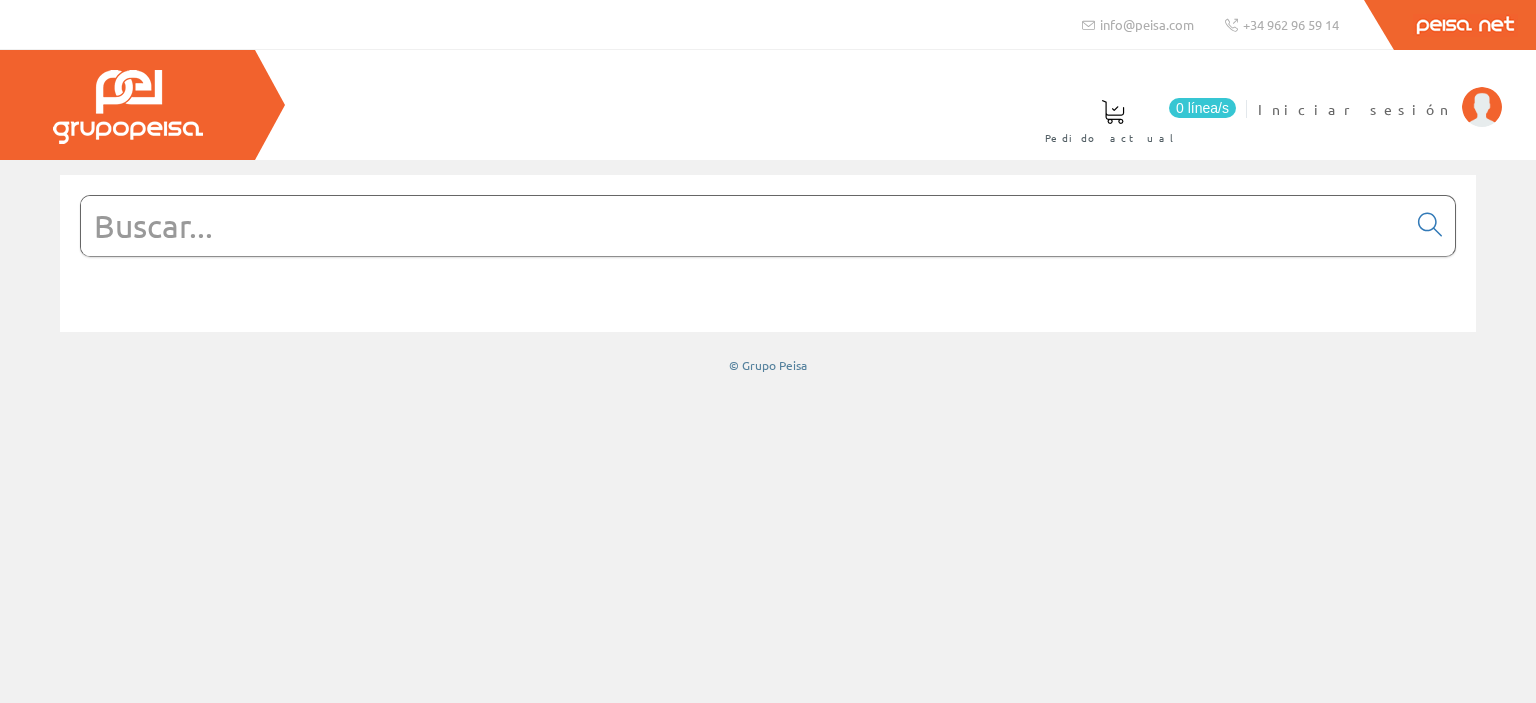 scroll, scrollTop: 0, scrollLeft: 0, axis: both 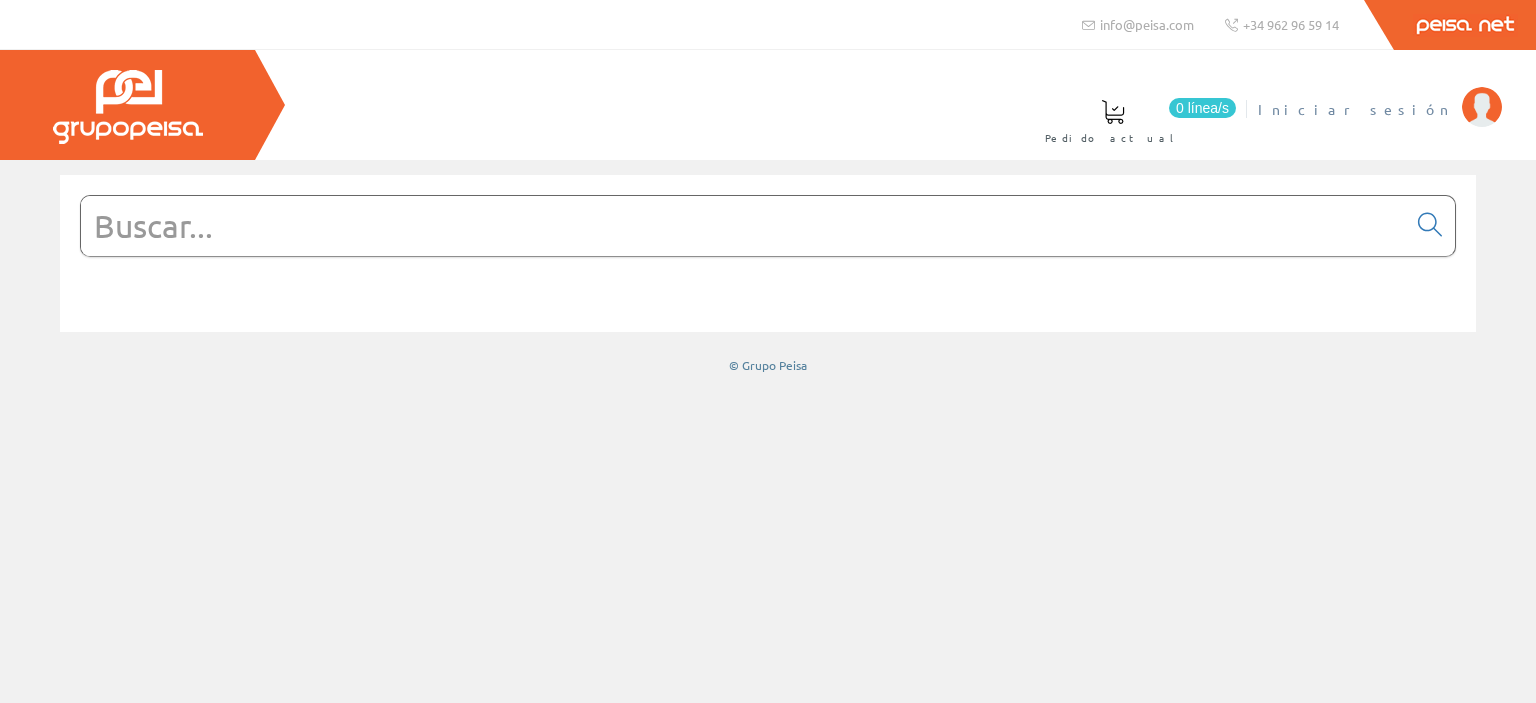 click on "Iniciar sesión" at bounding box center [1355, 109] 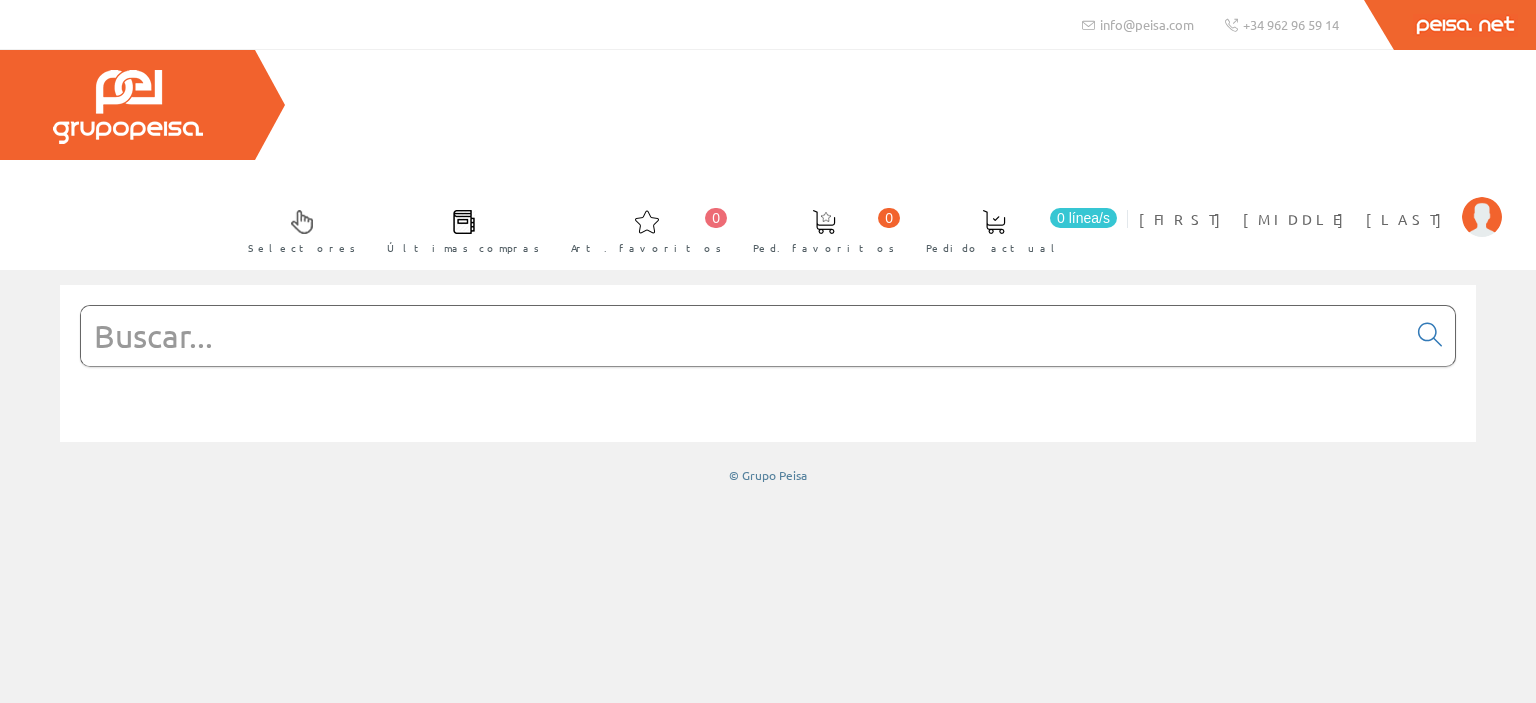 click at bounding box center [743, 336] 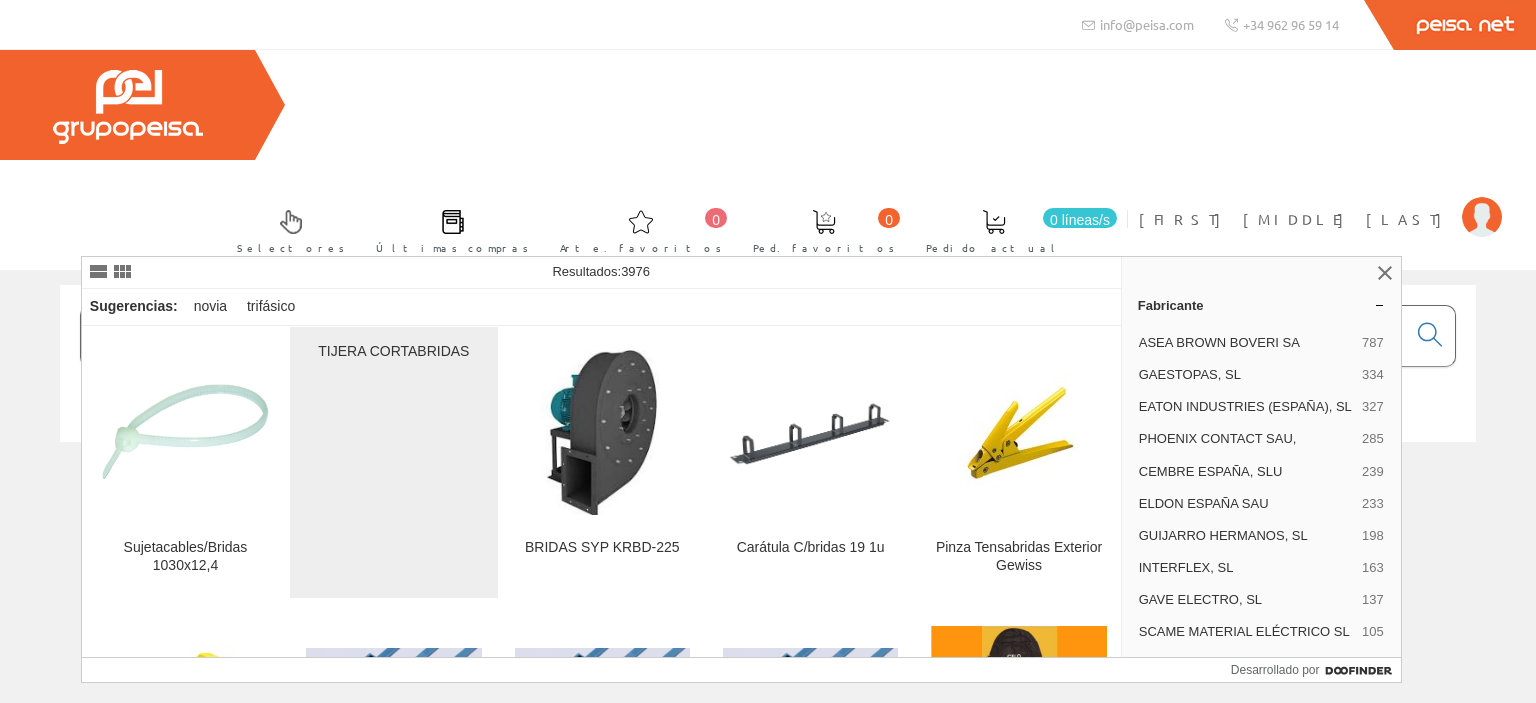 scroll, scrollTop: 200, scrollLeft: 0, axis: vertical 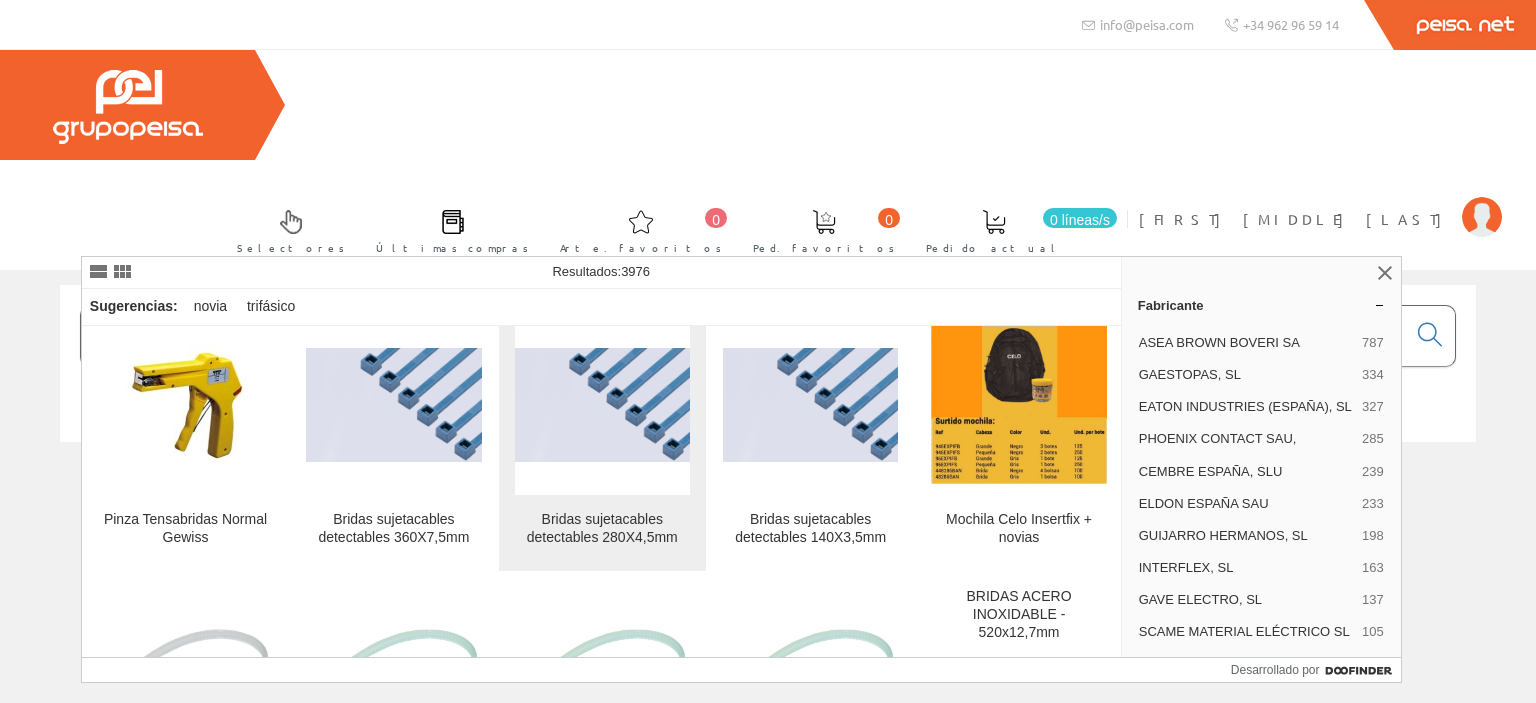 type on "bridas" 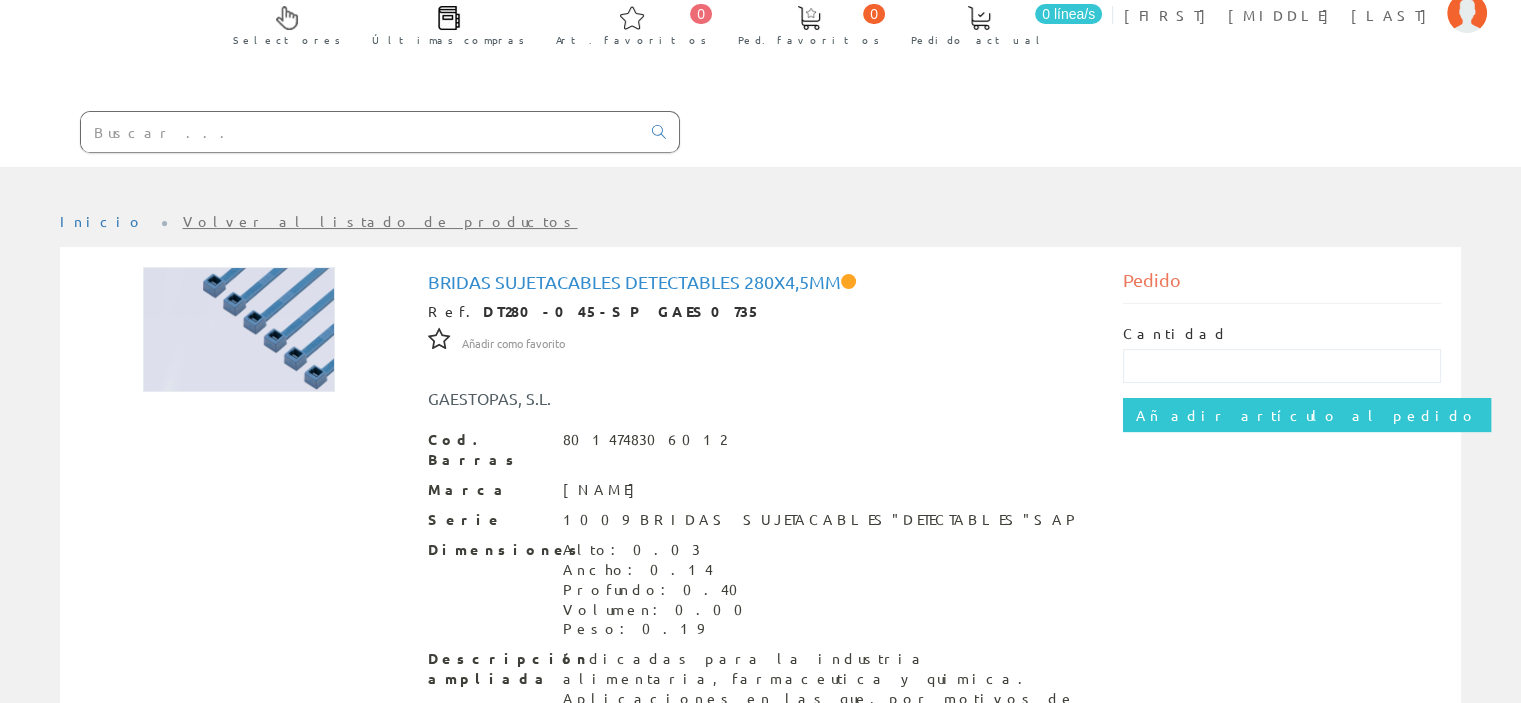 scroll, scrollTop: 104, scrollLeft: 0, axis: vertical 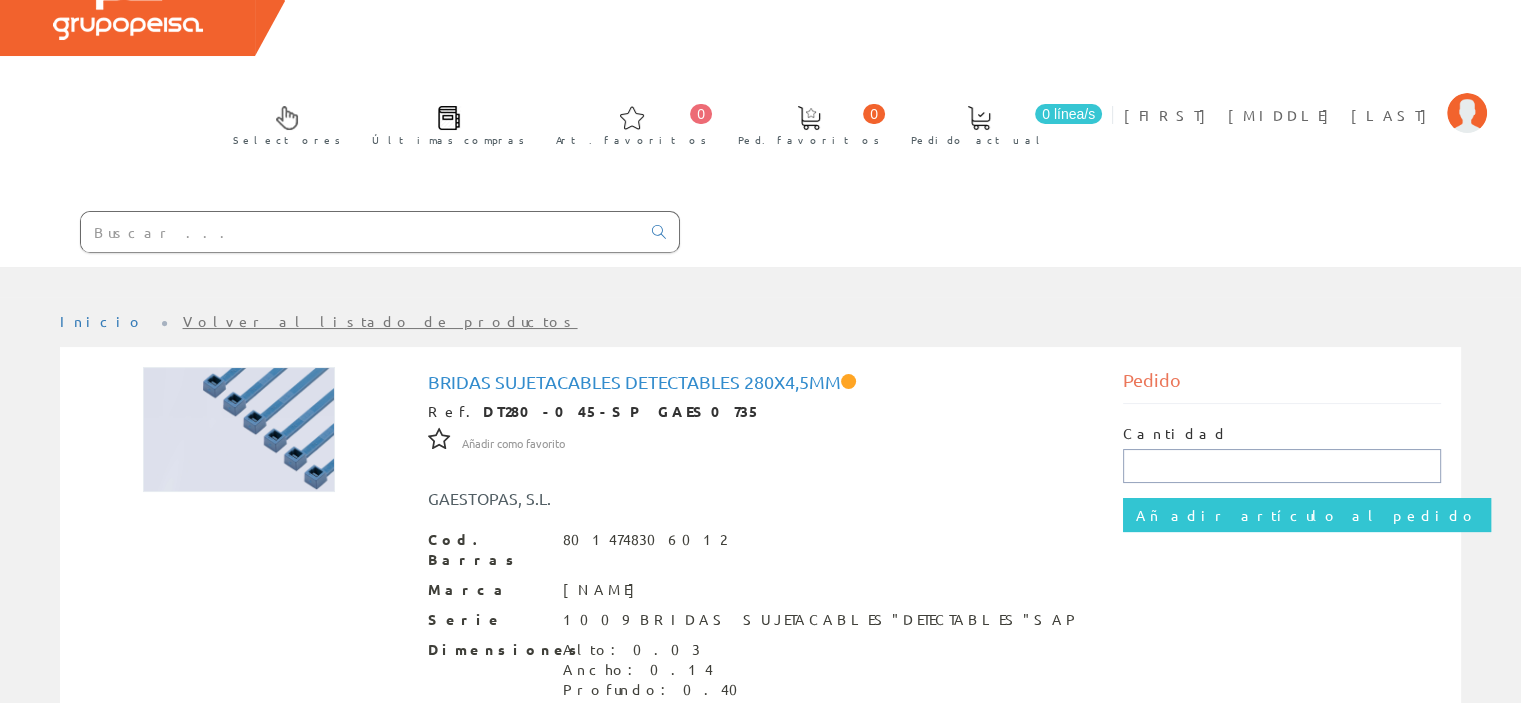 click at bounding box center [1282, 466] 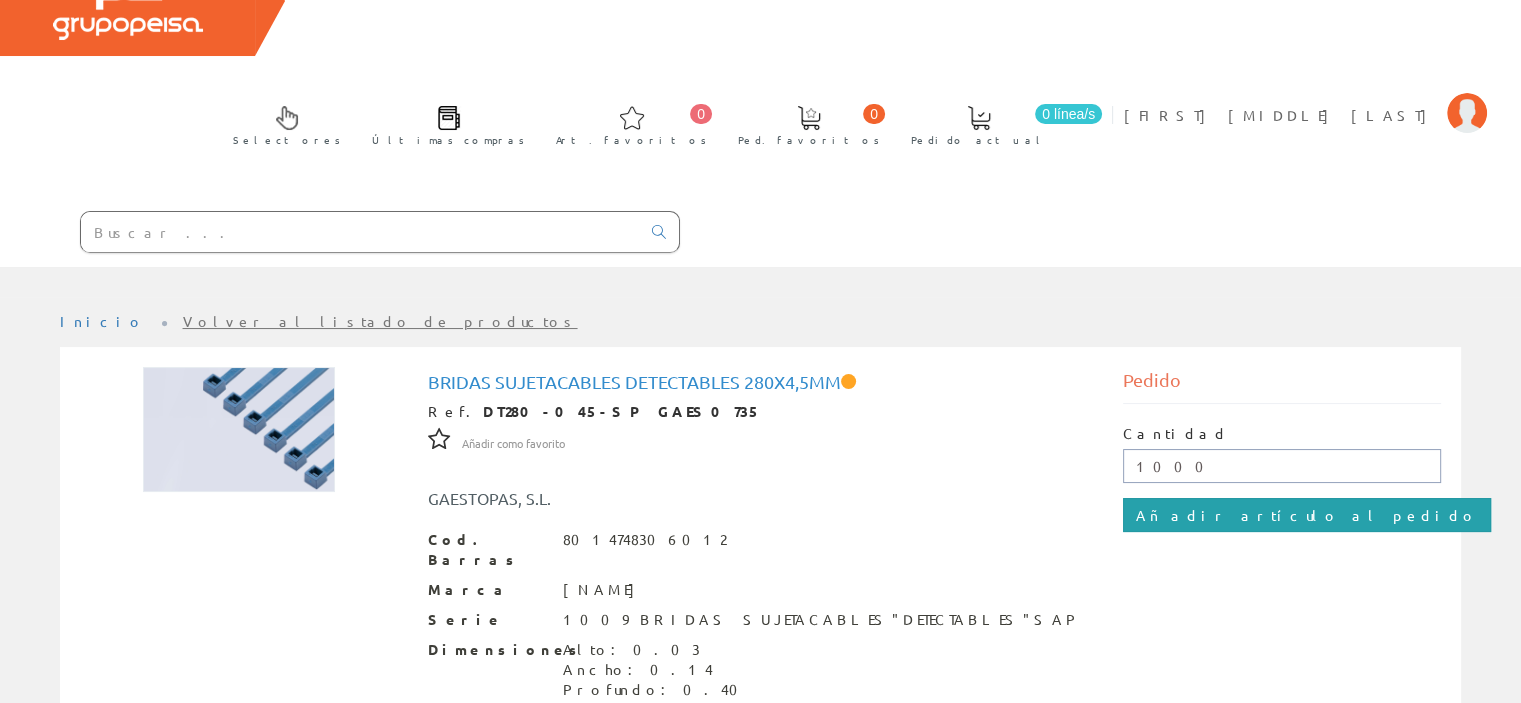 type on "1000" 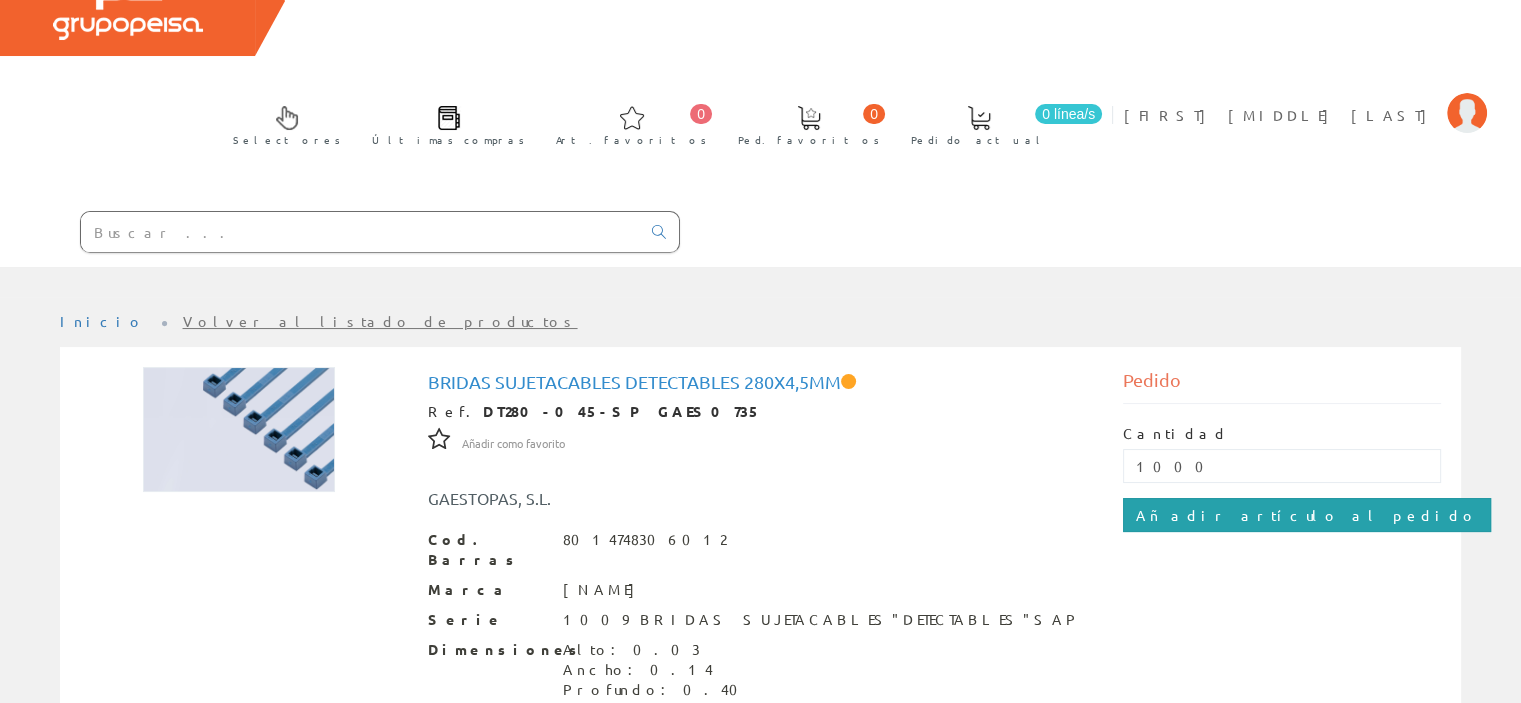 click on "Añadir artículo al pedido" at bounding box center [1307, 515] 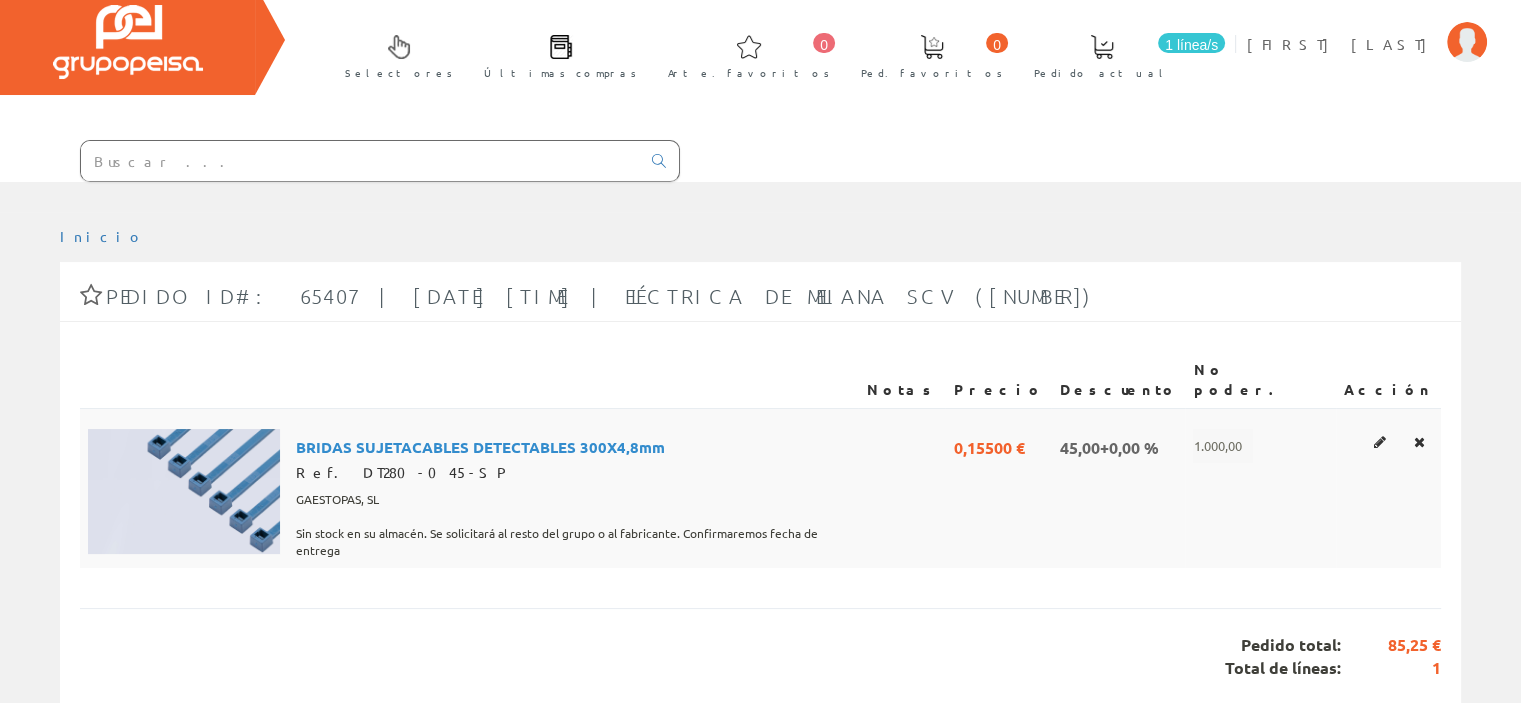 scroll, scrollTop: 100, scrollLeft: 0, axis: vertical 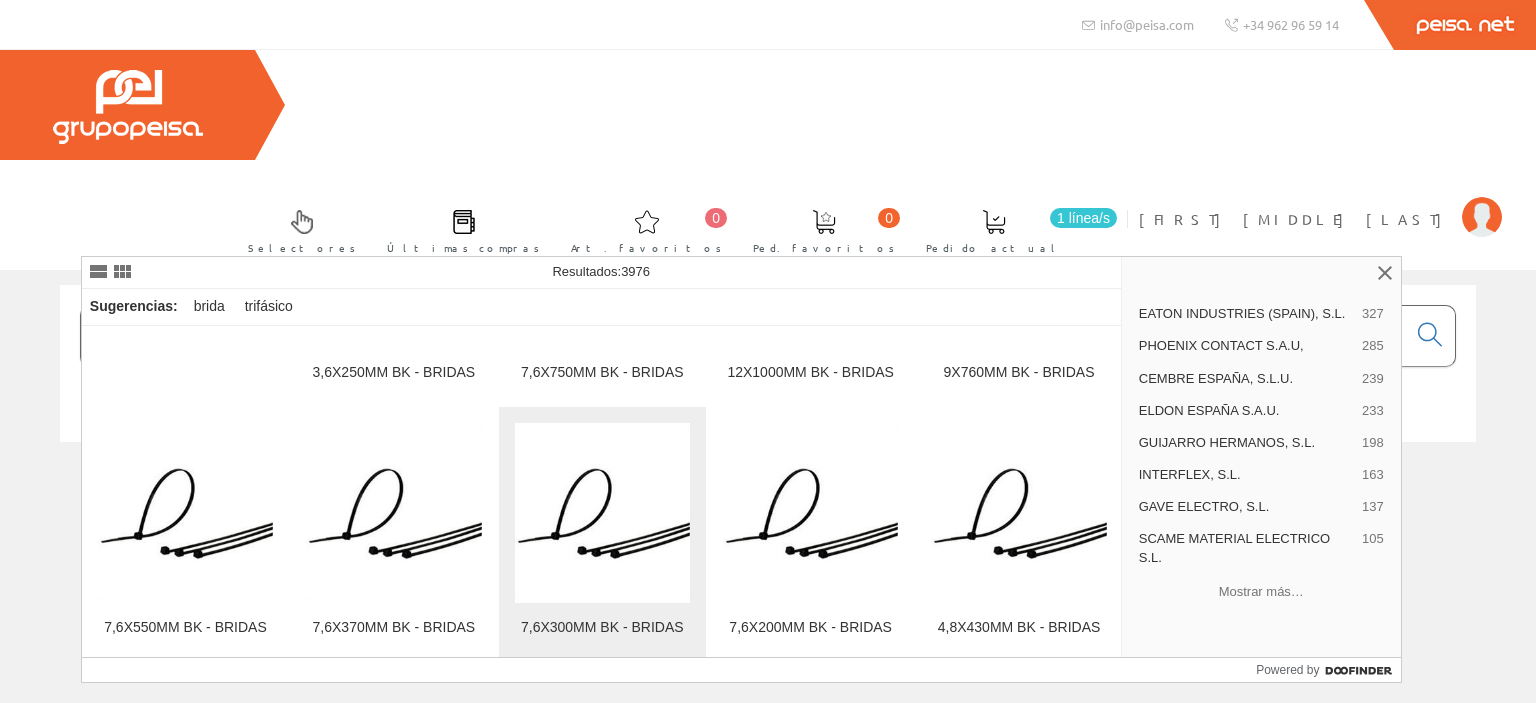 click at bounding box center [602, 512] 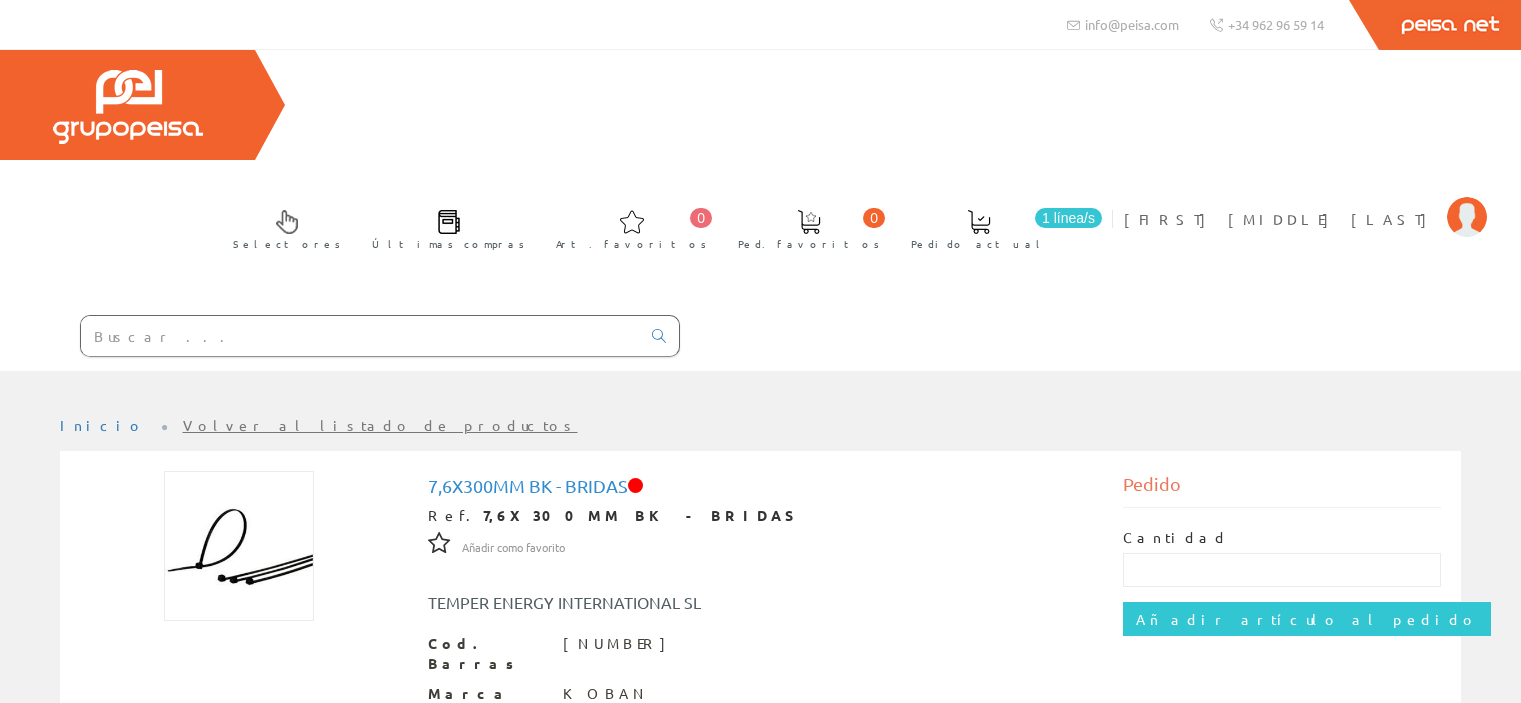 scroll, scrollTop: 0, scrollLeft: 0, axis: both 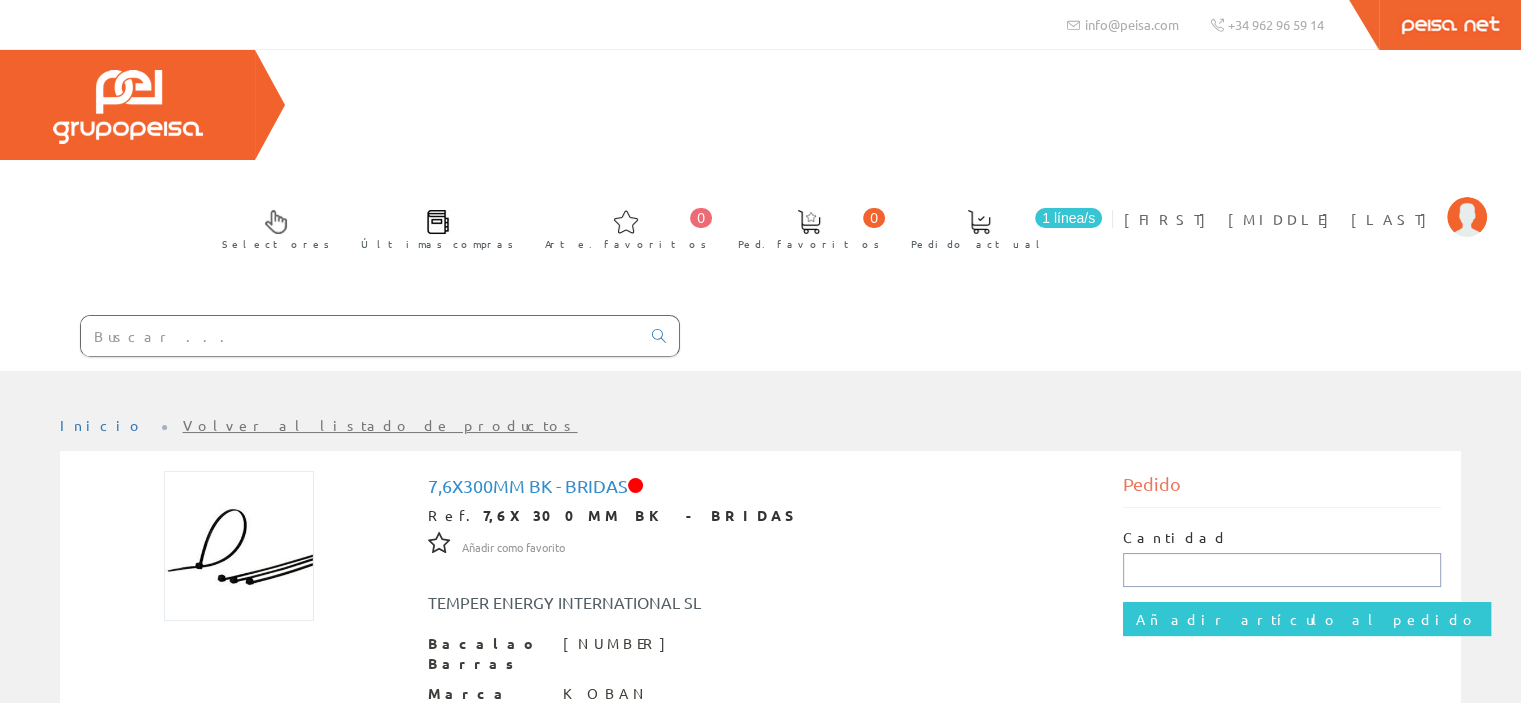 click at bounding box center [1282, 570] 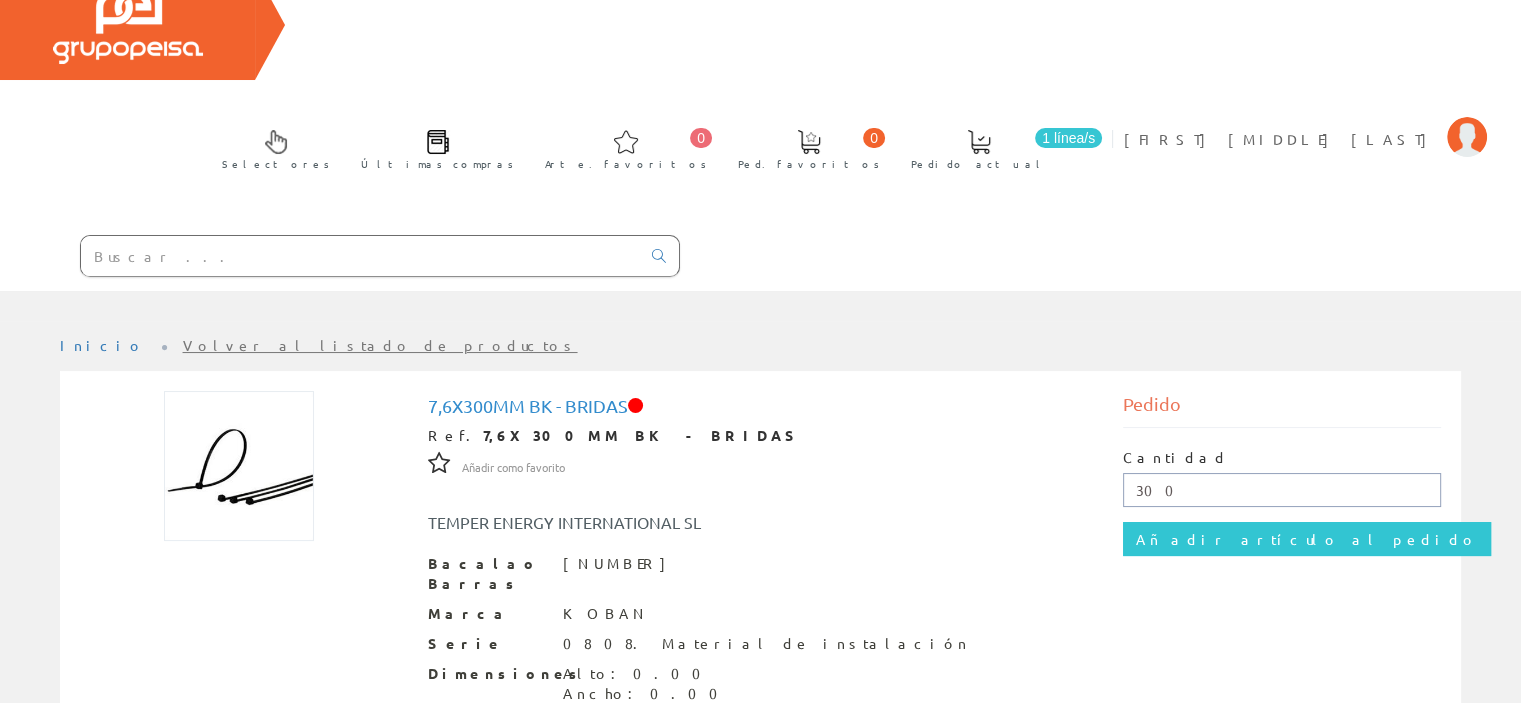 scroll, scrollTop: 0, scrollLeft: 0, axis: both 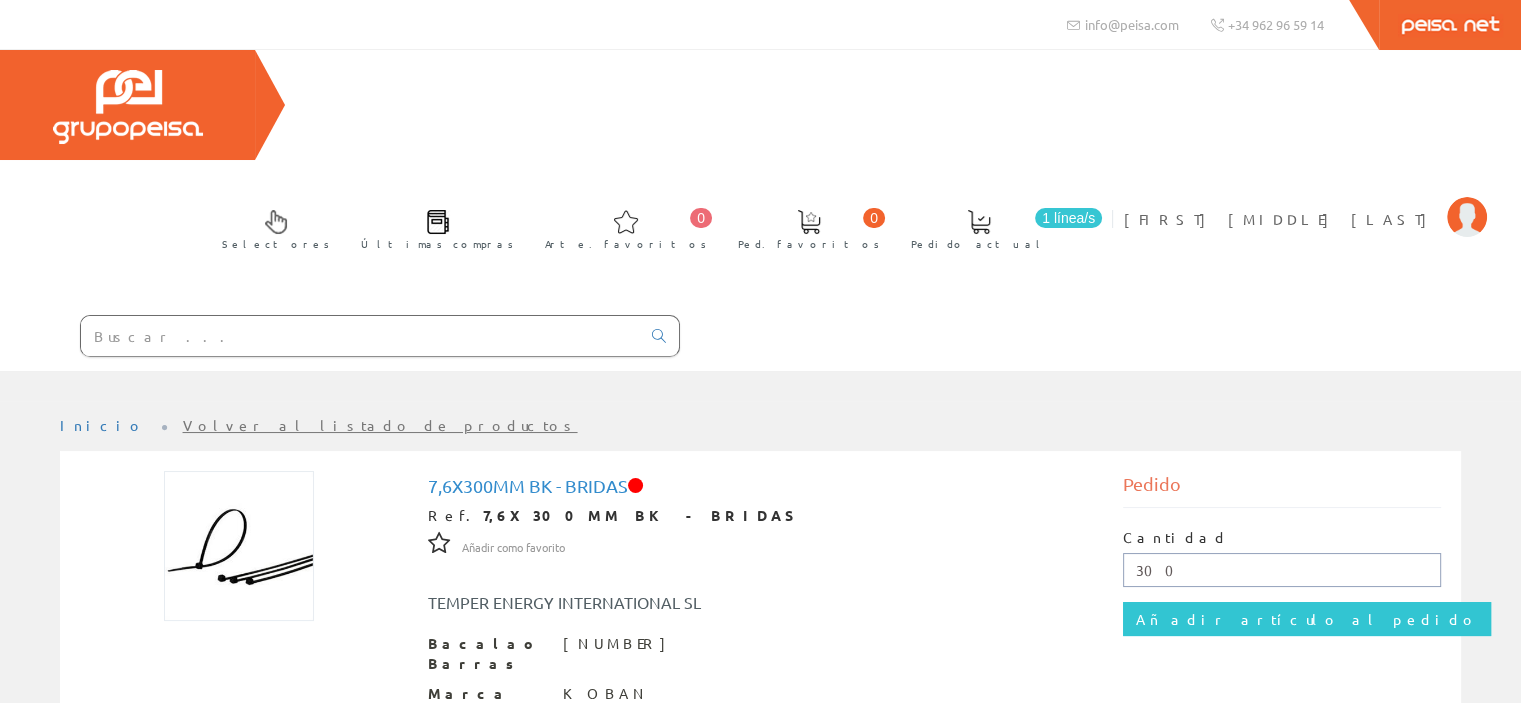 type on "300" 